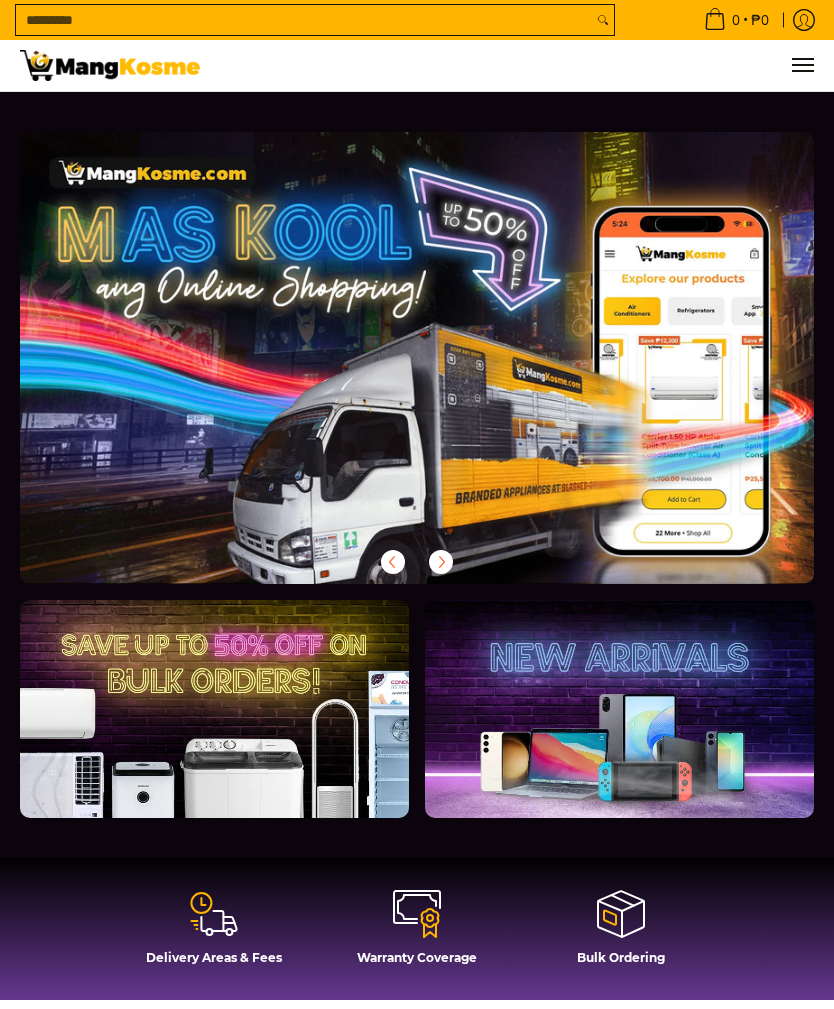 scroll, scrollTop: 0, scrollLeft: 0, axis: both 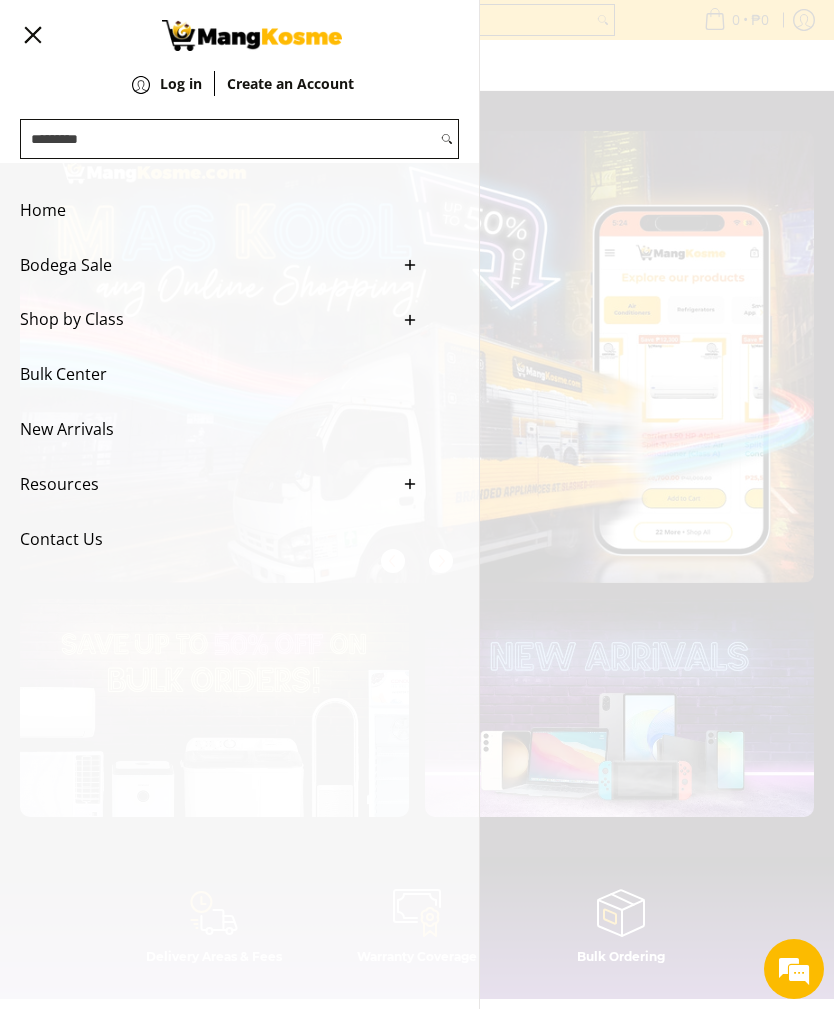 click on "0
Log in Create an Account" at bounding box center (417, 65) 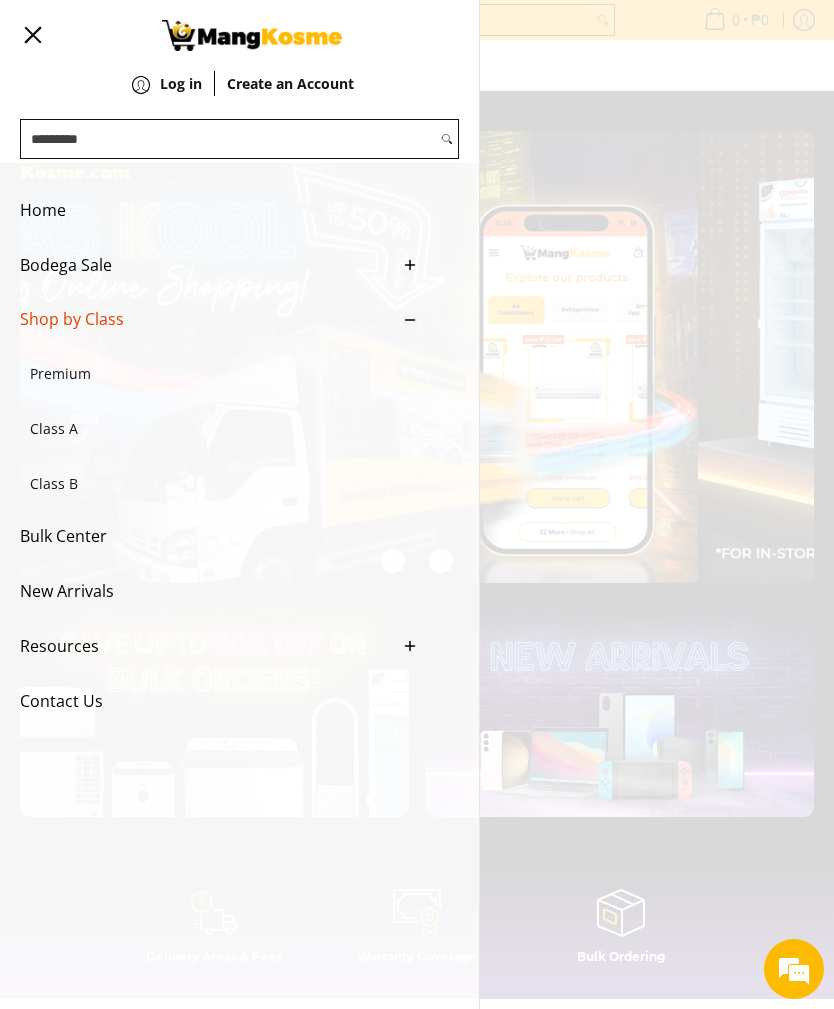 click on "Premium" at bounding box center (209, 374) 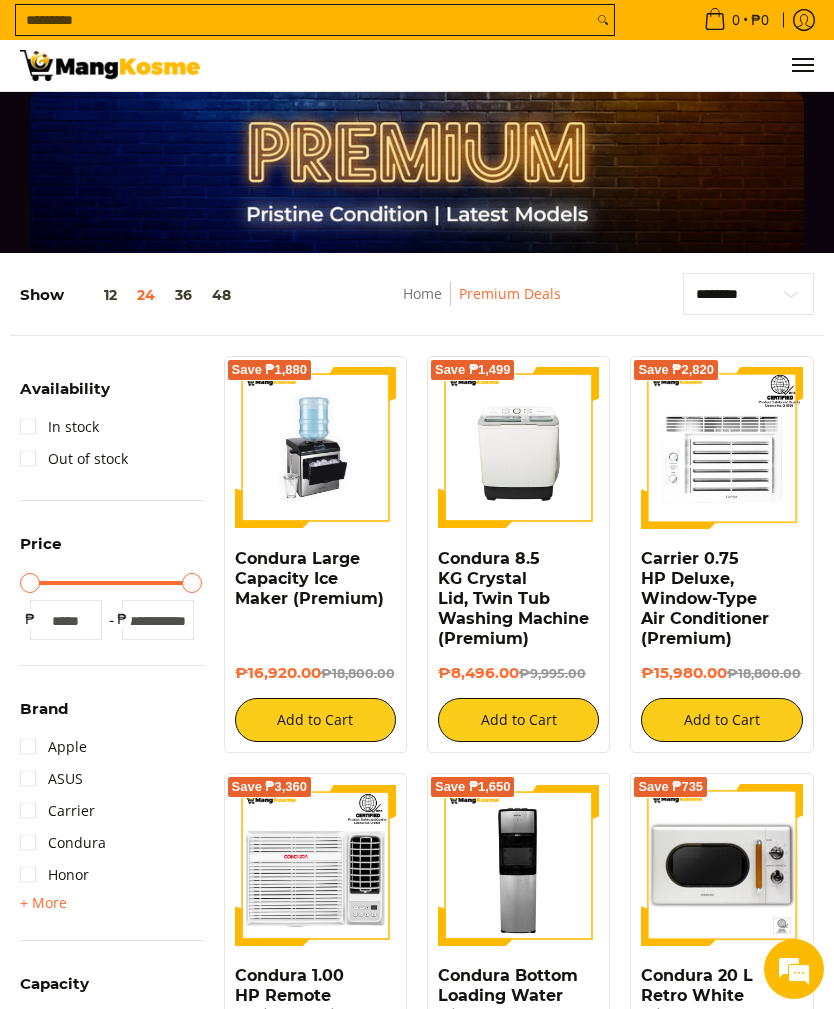 scroll, scrollTop: 0, scrollLeft: 0, axis: both 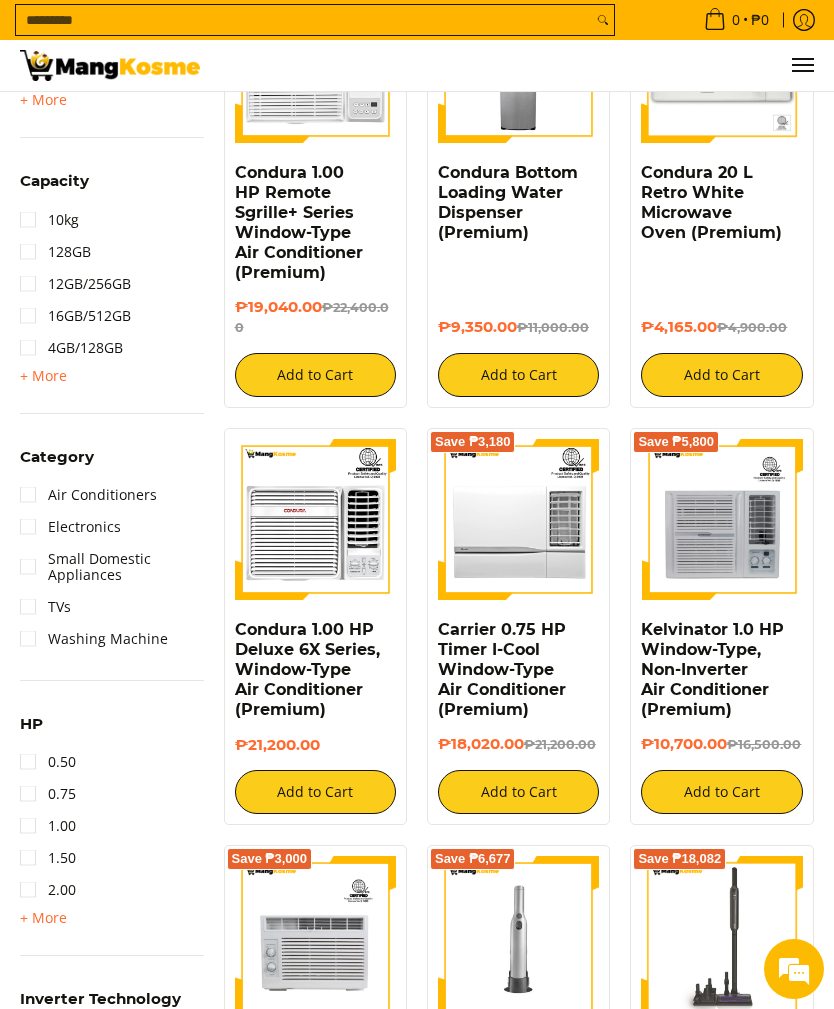 click on "Air Conditioners" at bounding box center [88, 495] 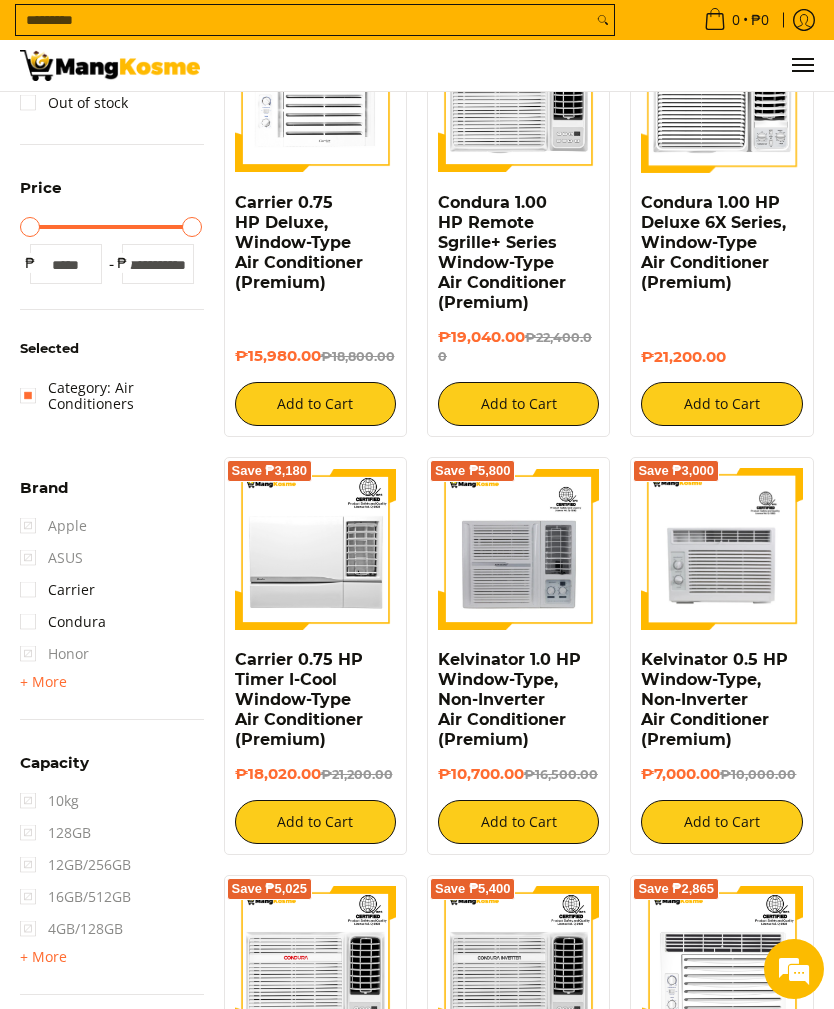 scroll, scrollTop: 181, scrollLeft: 0, axis: vertical 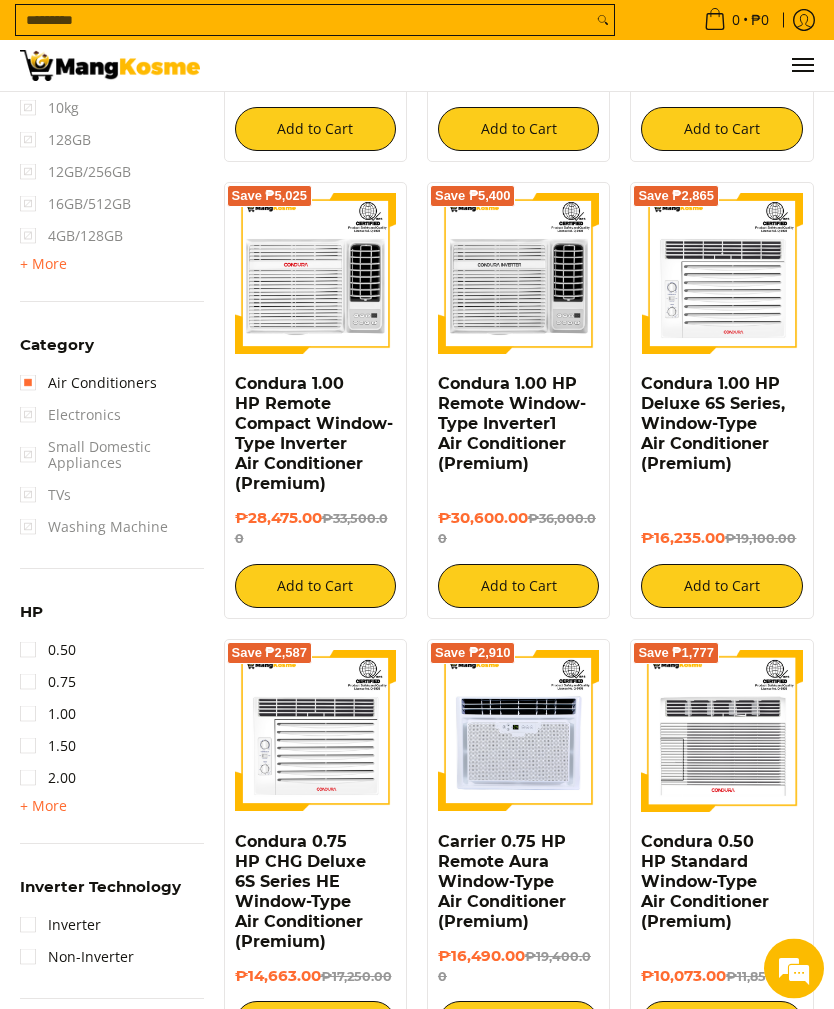 click on "+ More" at bounding box center [43, 807] 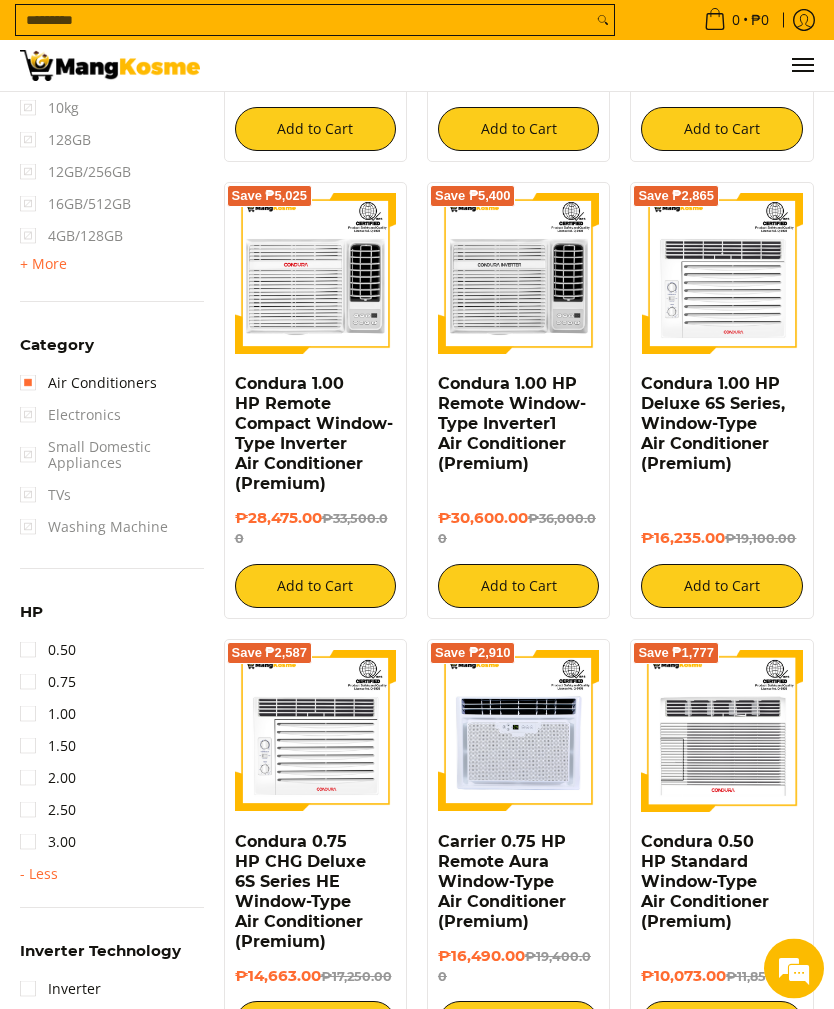 scroll, scrollTop: 1049, scrollLeft: 0, axis: vertical 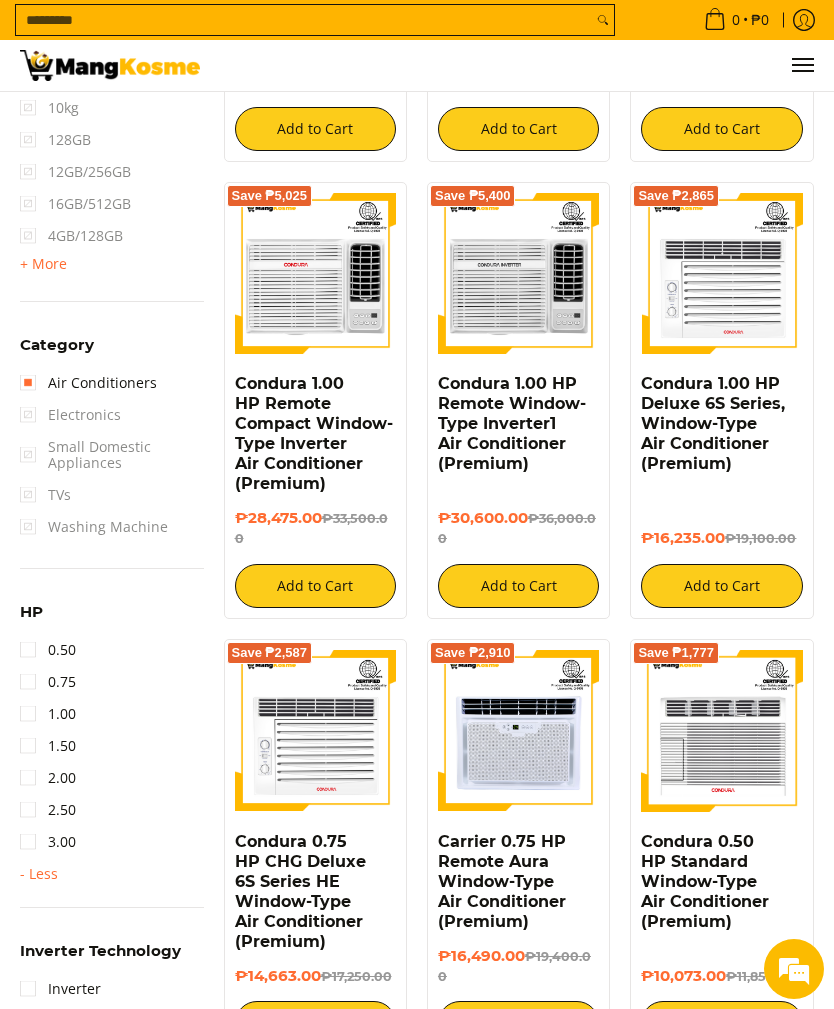 click on "2.50" at bounding box center (48, 810) 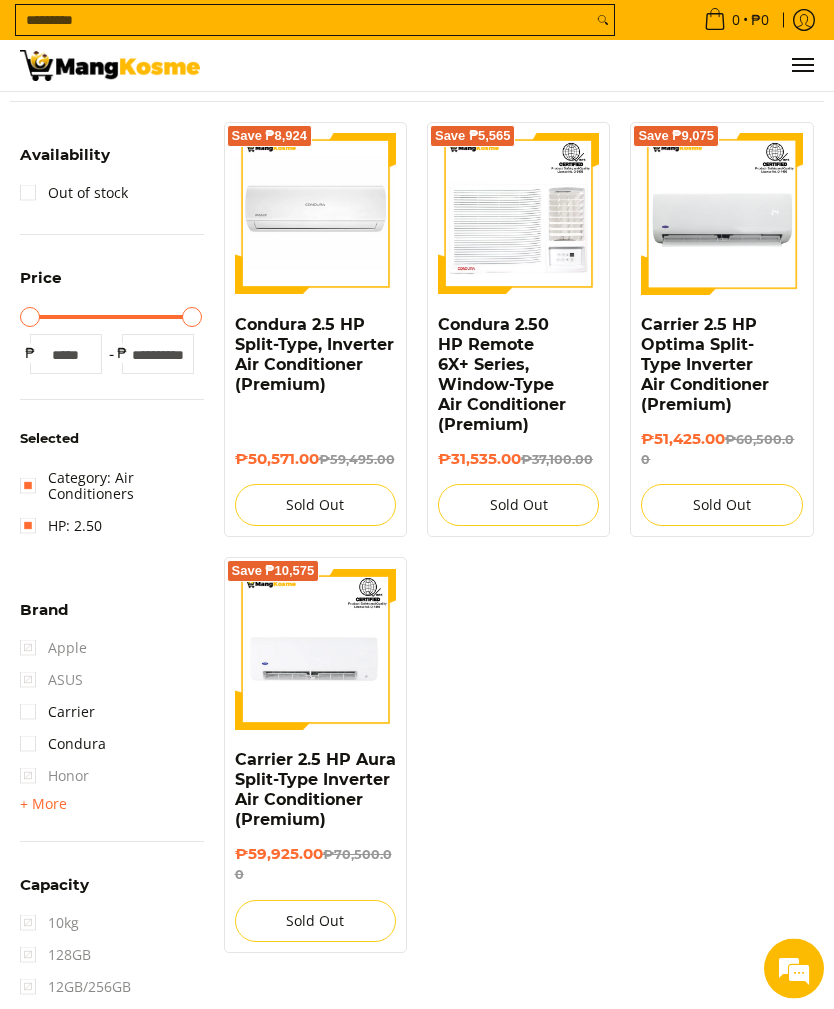 scroll, scrollTop: 181, scrollLeft: 0, axis: vertical 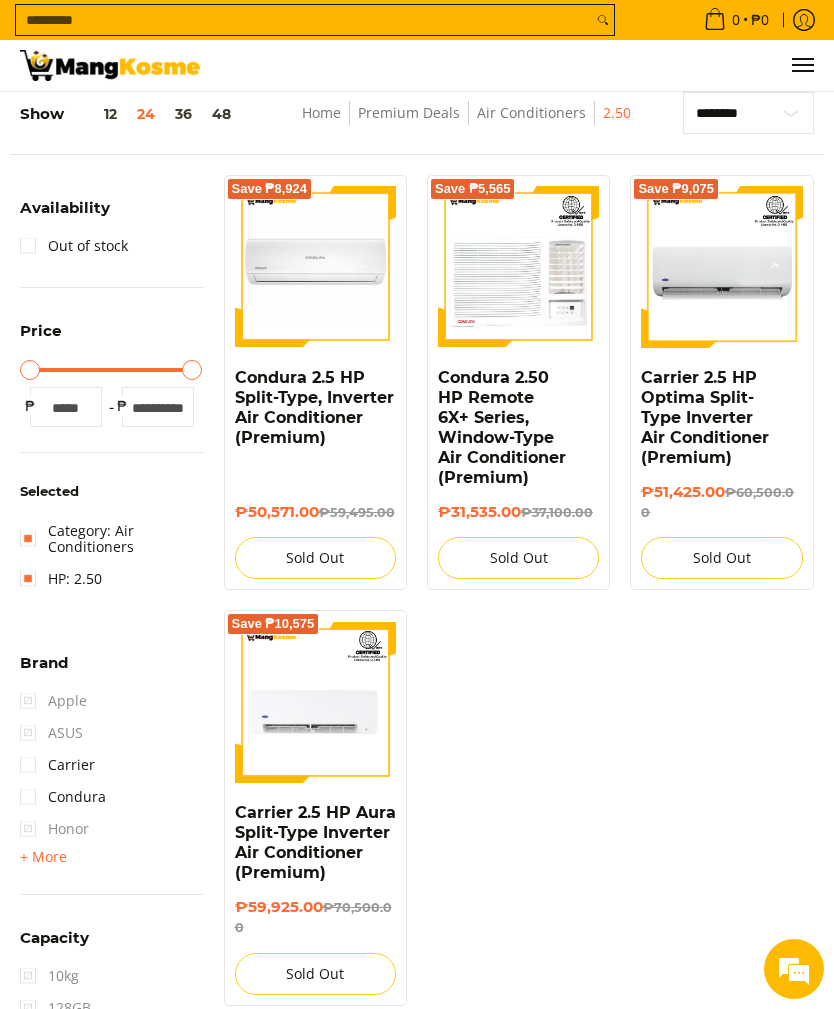 click on "Condura 2.5 HP Split-Type, Inverter Air Conditioner (Premium)" at bounding box center (314, 407) 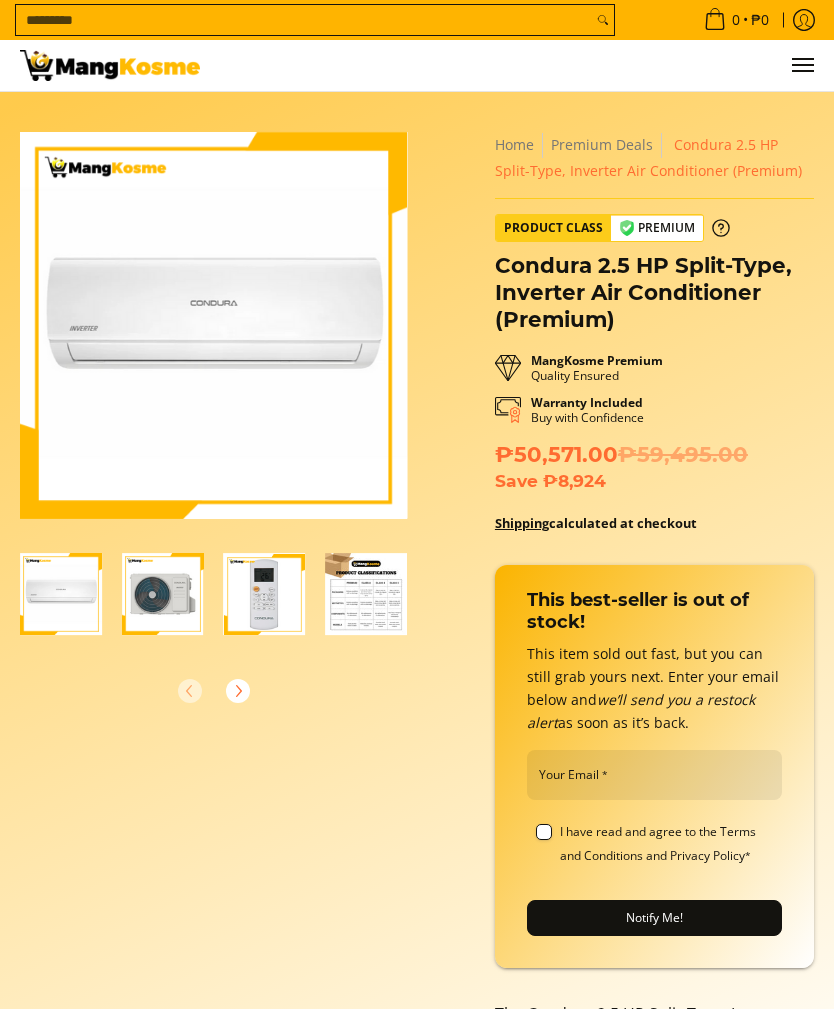 scroll, scrollTop: 0, scrollLeft: 0, axis: both 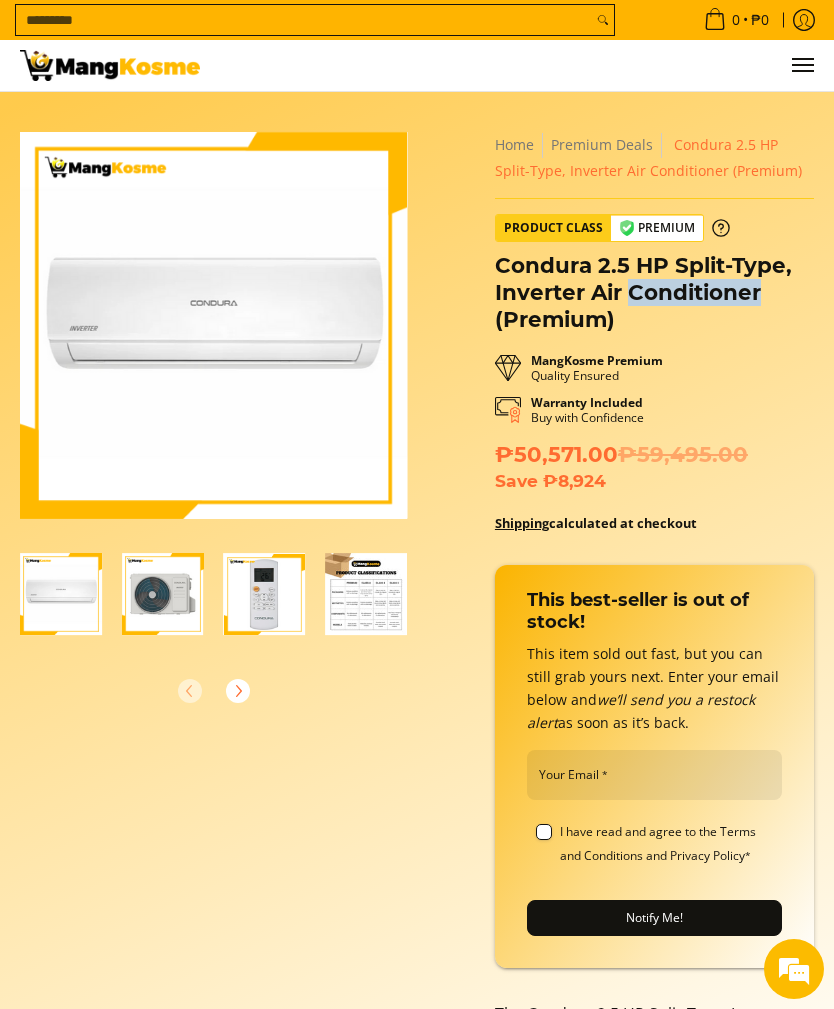 click on "MangKosme Premium Quality Ensured" at bounding box center [589, 365] 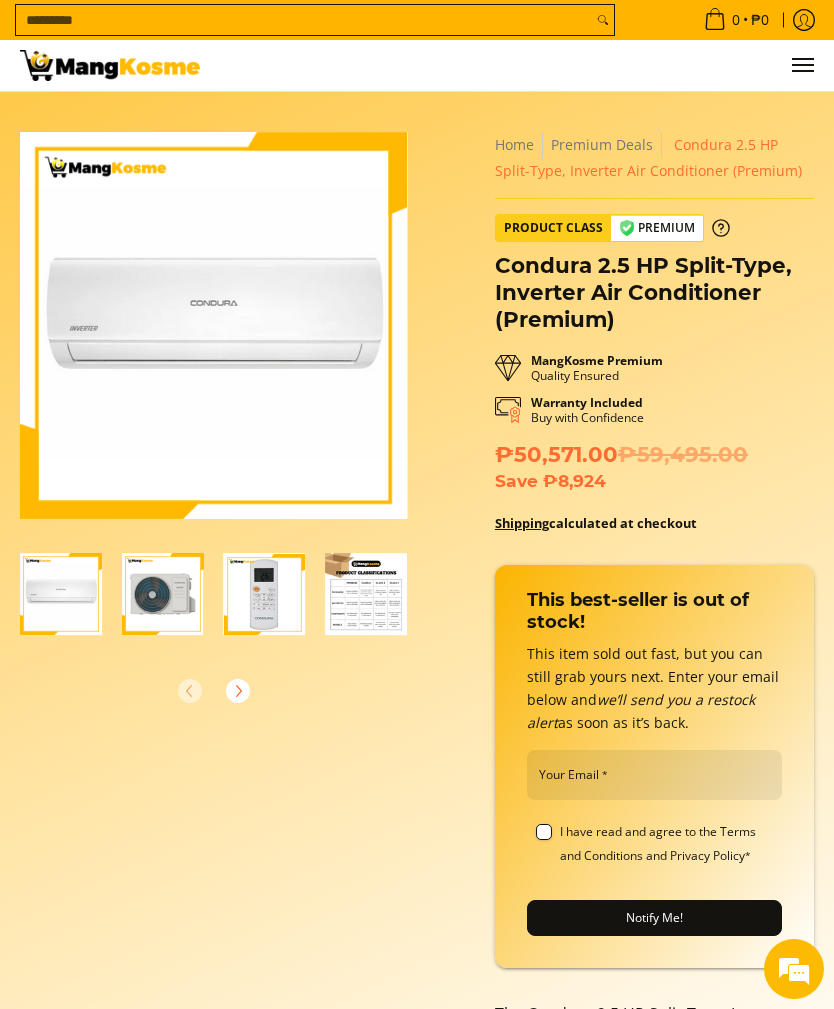 click on "Product Class" at bounding box center [553, 228] 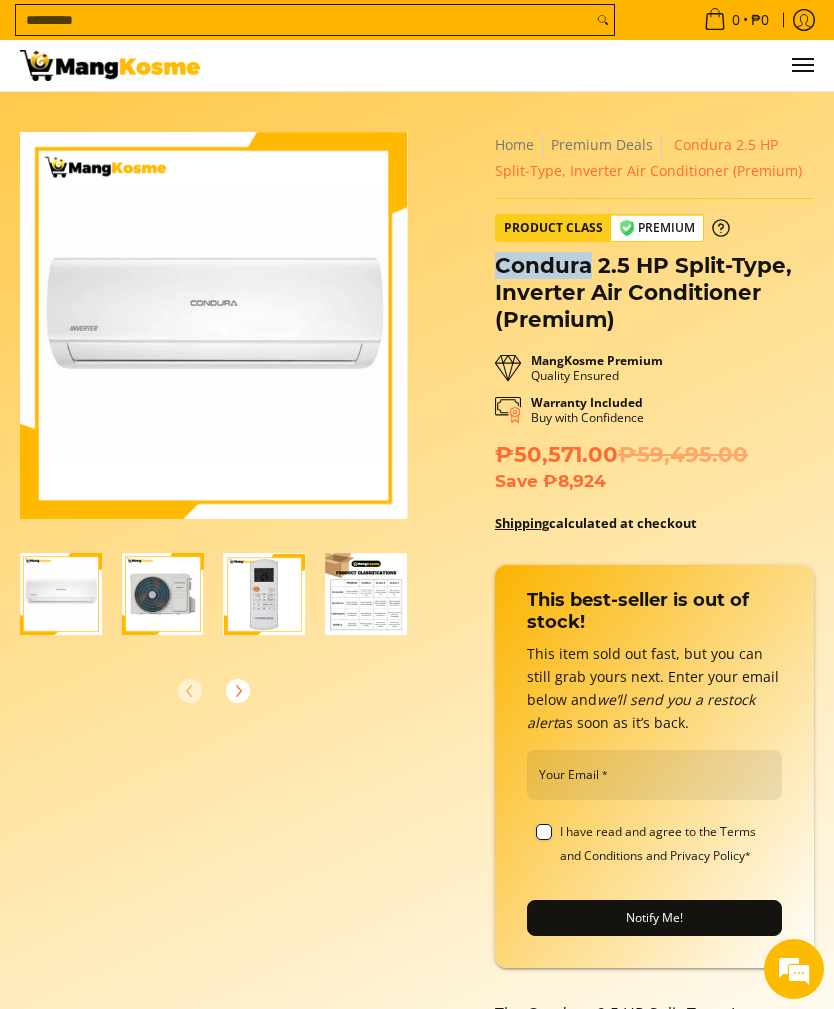 scroll, scrollTop: 0, scrollLeft: 0, axis: both 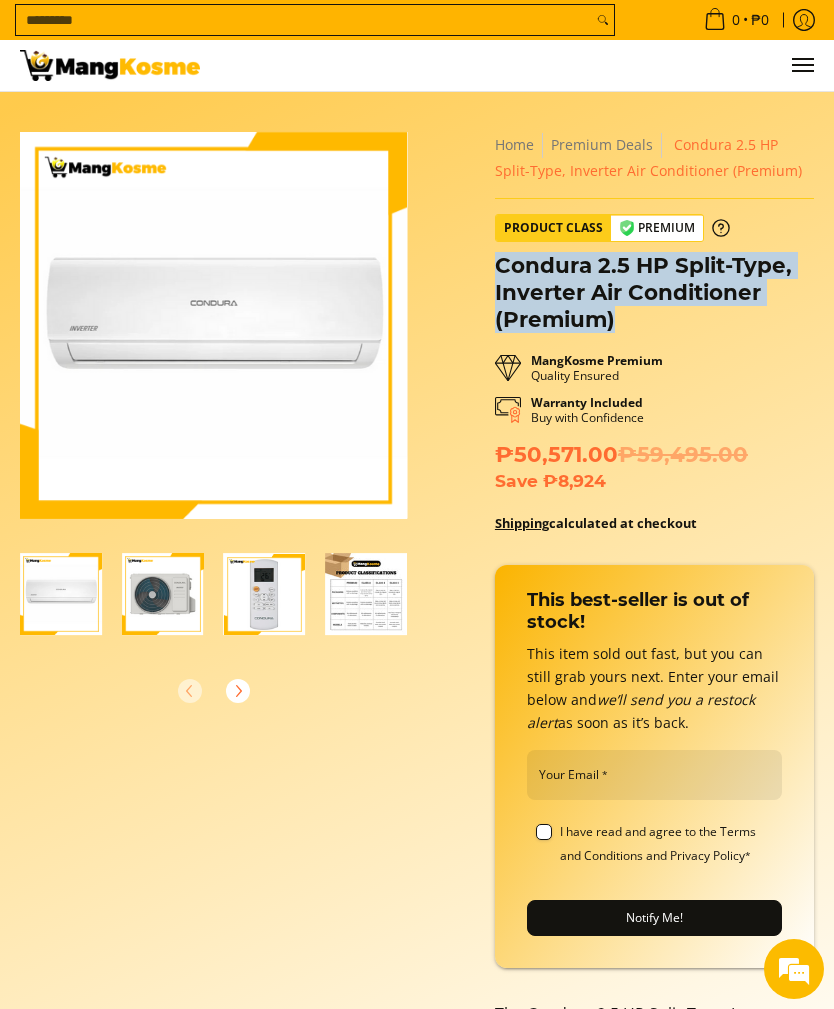 click on "MangKosme Premium Quality Ensured
Warranty Included Buy with Confidence" at bounding box center [654, 390] 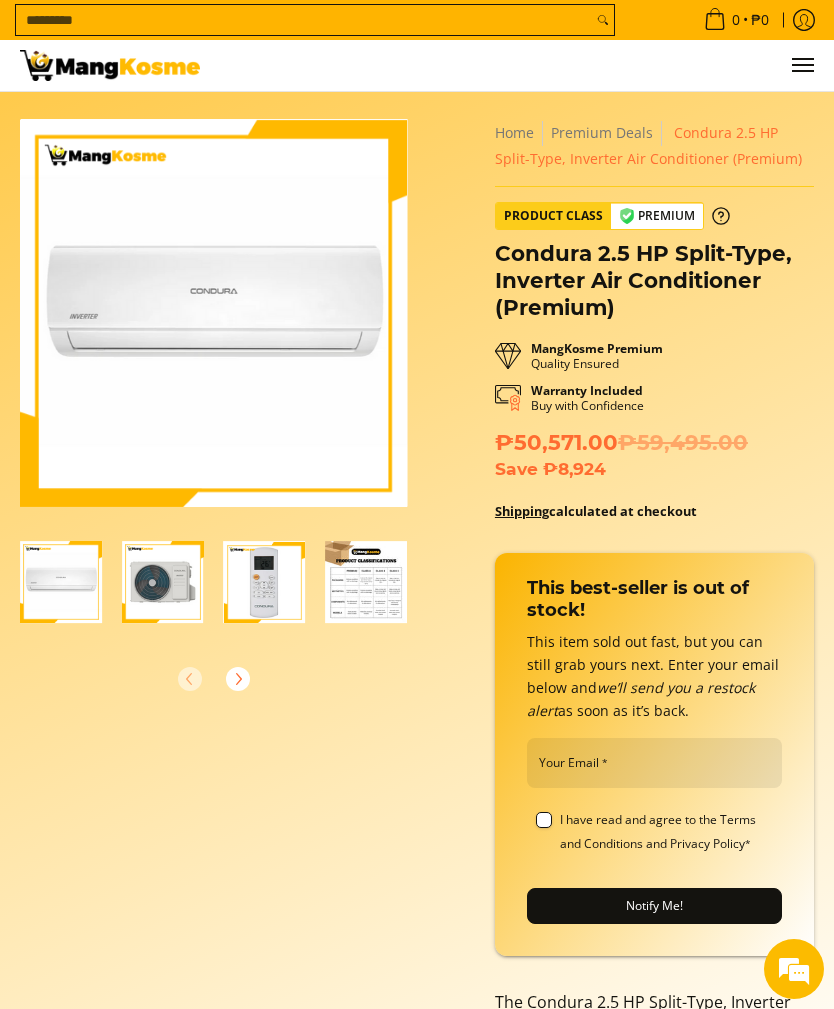 scroll, scrollTop: 0, scrollLeft: 0, axis: both 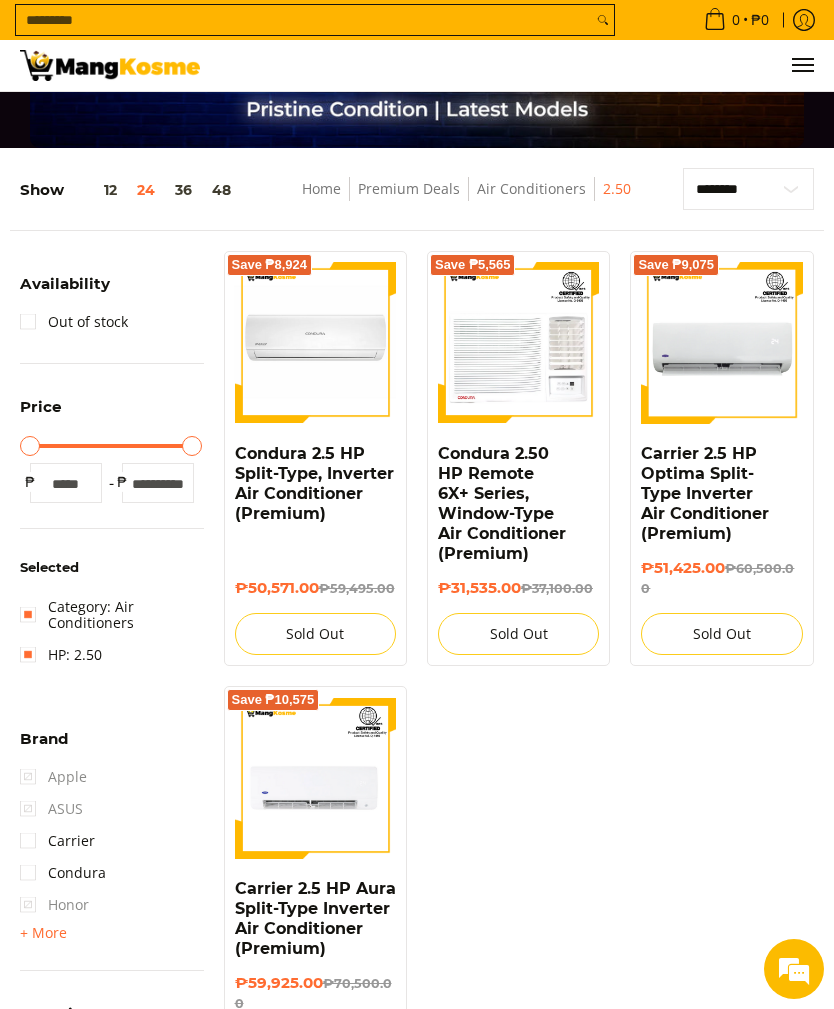 click on "Condura 2.5 HP Split-Type, Inverter Air Conditioner (Premium)" at bounding box center (314, 483) 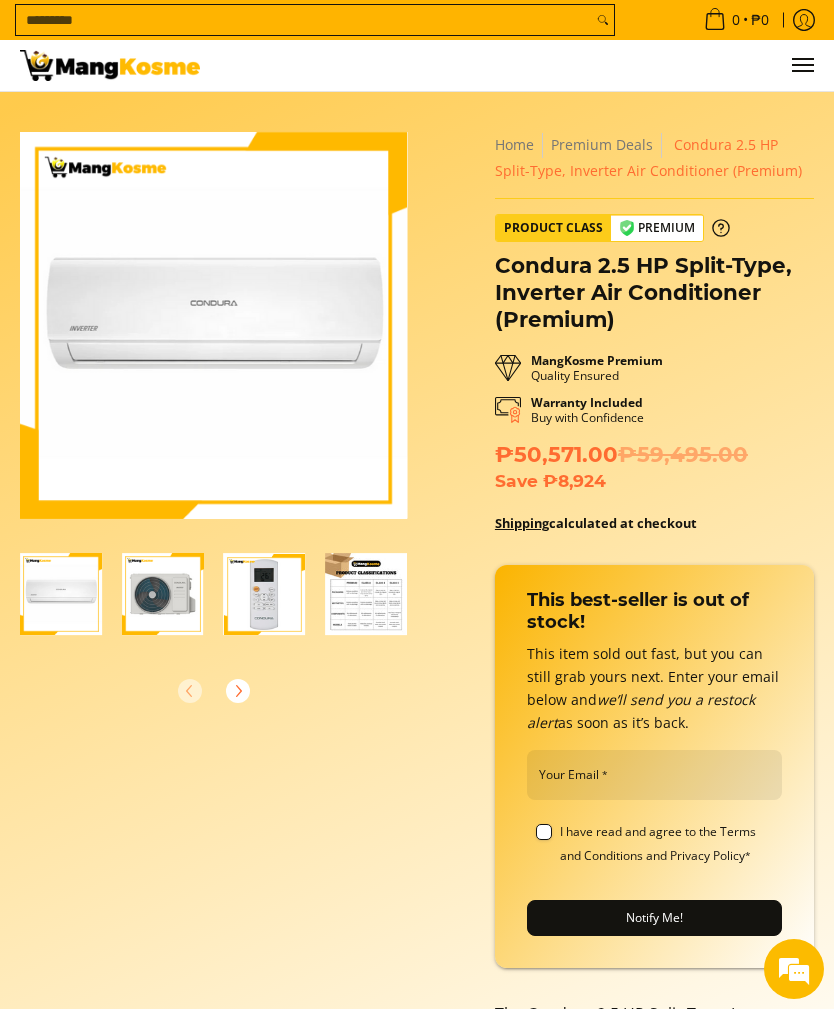scroll, scrollTop: 0, scrollLeft: 0, axis: both 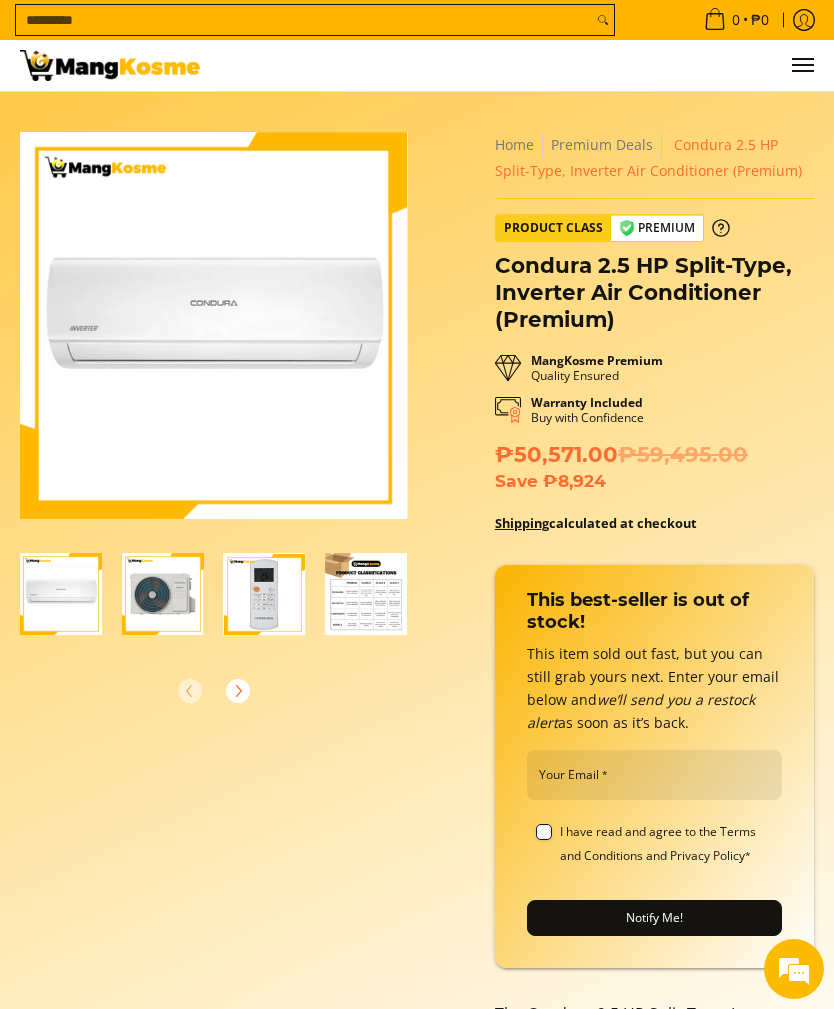 click at bounding box center [366, 594] 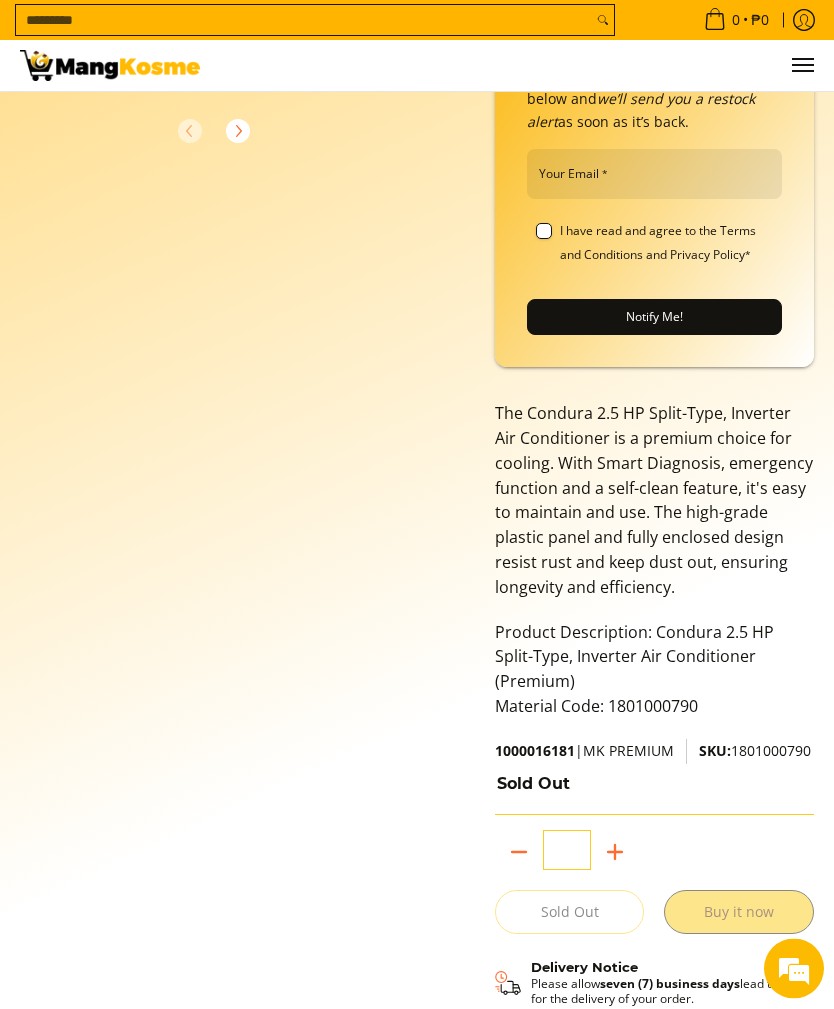 scroll, scrollTop: 568, scrollLeft: 0, axis: vertical 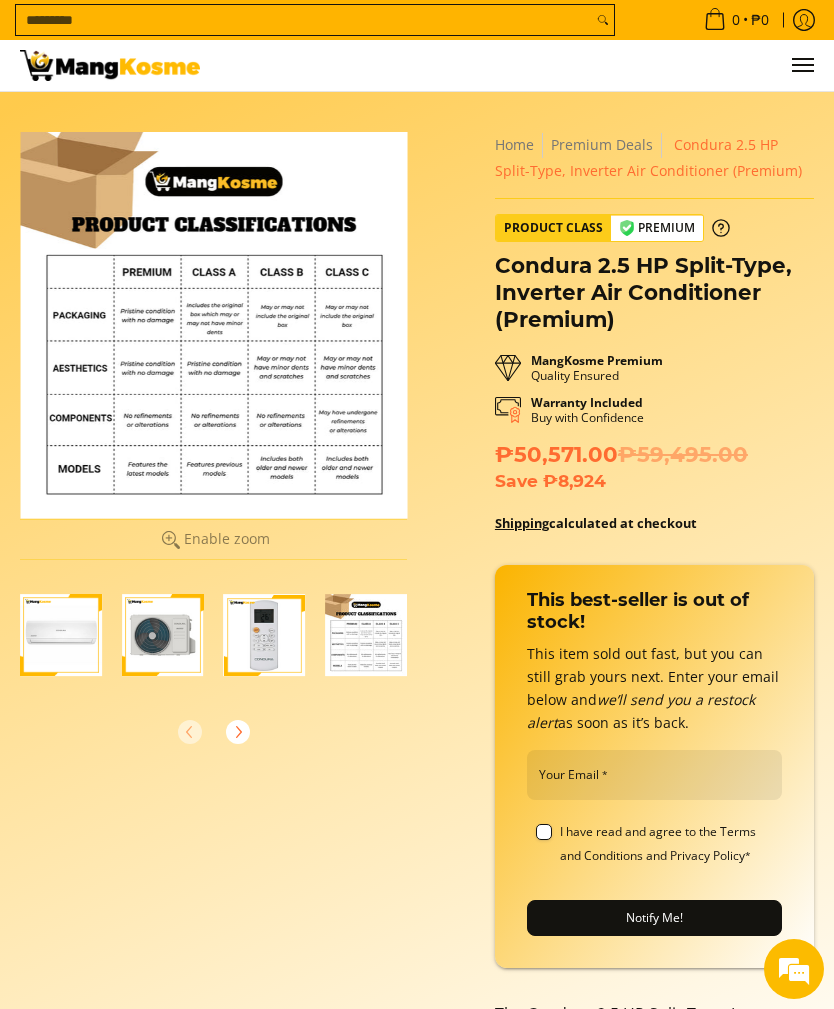 click at bounding box center [163, 635] 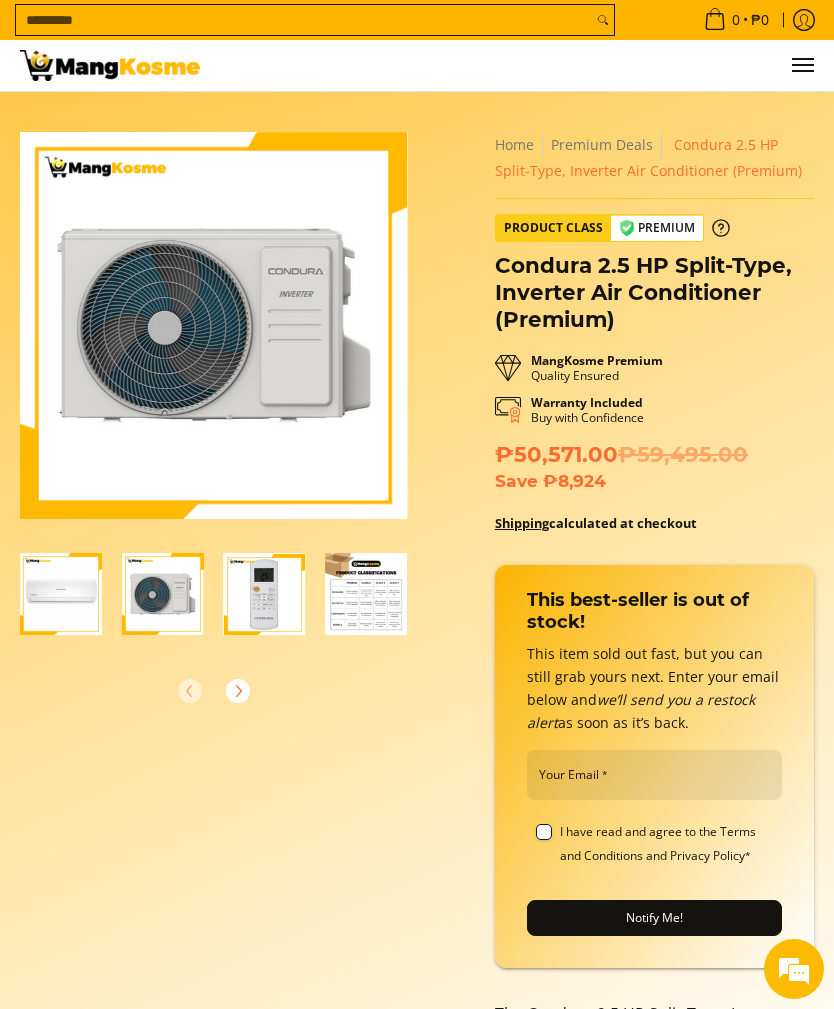 click at bounding box center [265, 594] 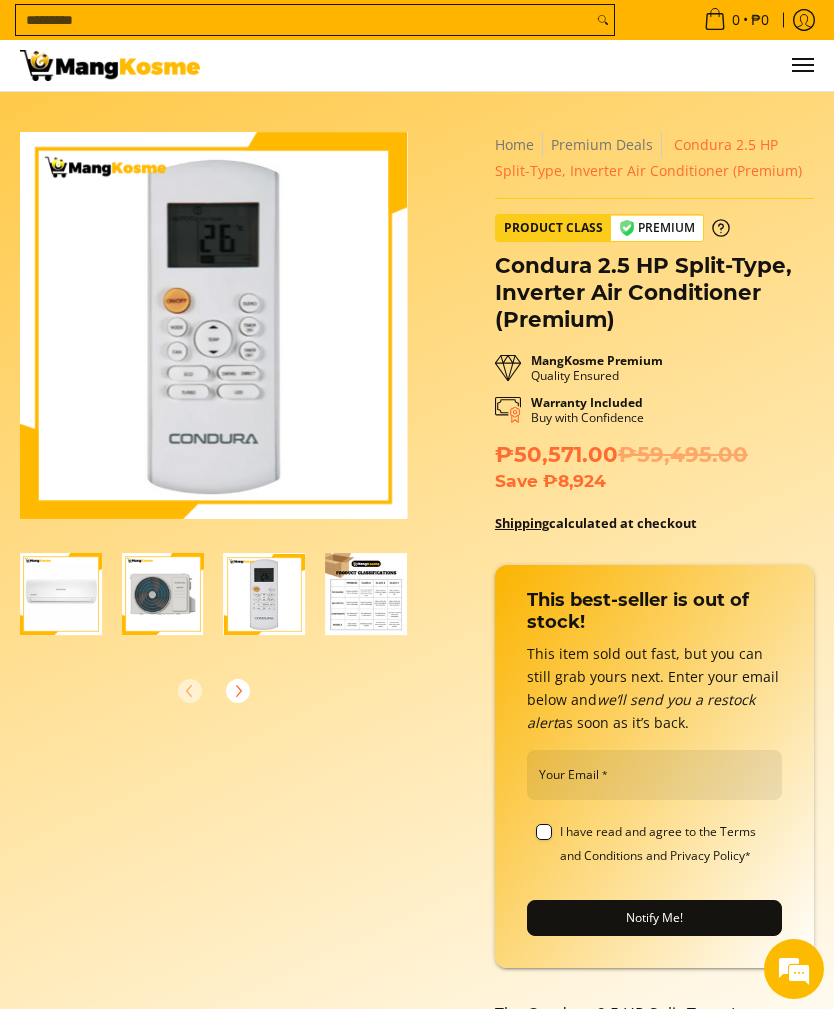 click at bounding box center [238, 691] 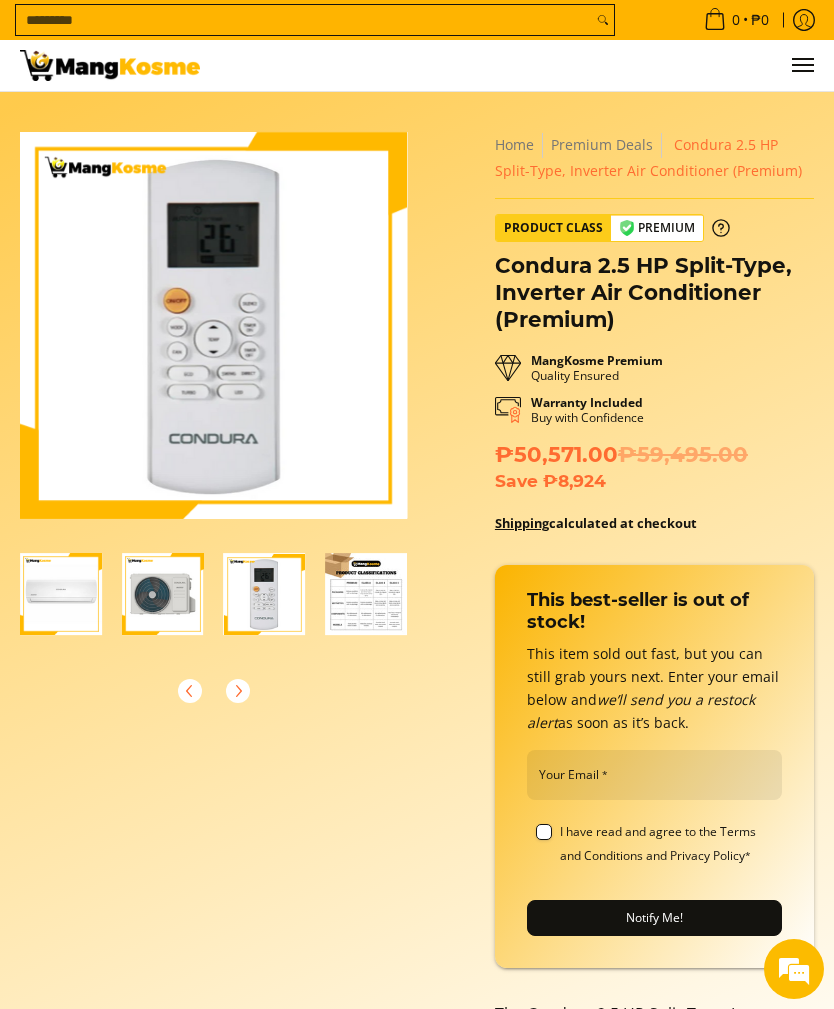 scroll, scrollTop: 0, scrollLeft: 305, axis: horizontal 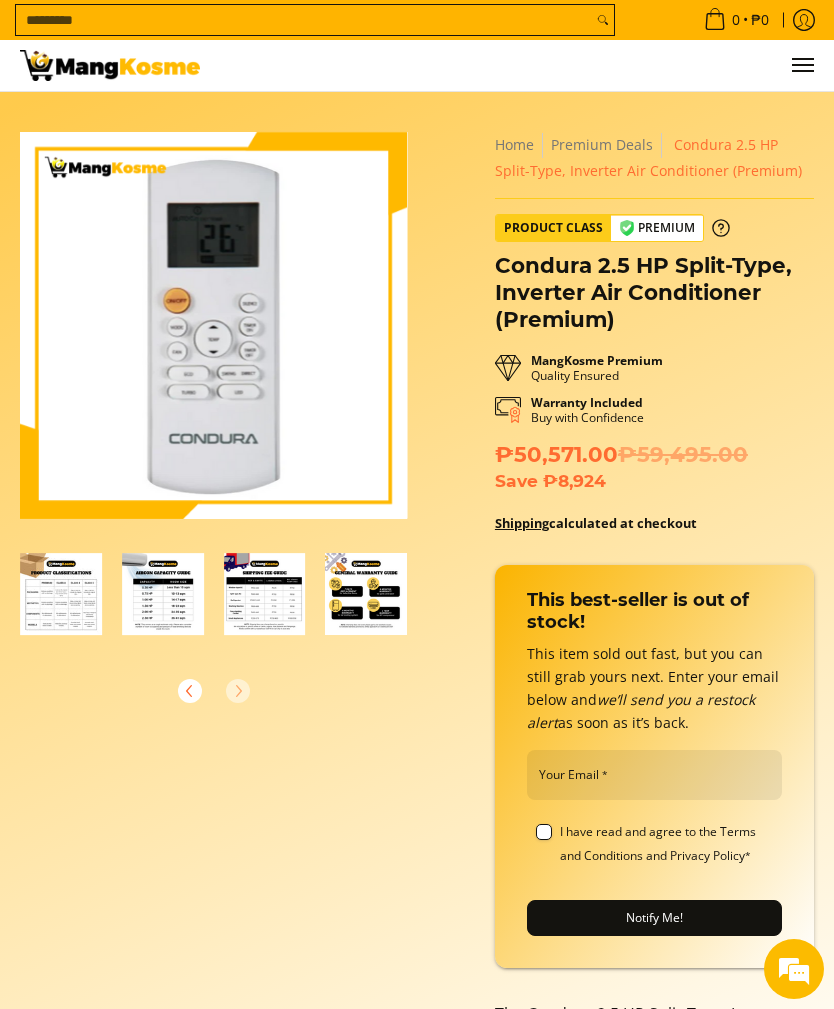 click at bounding box center (213, 691) 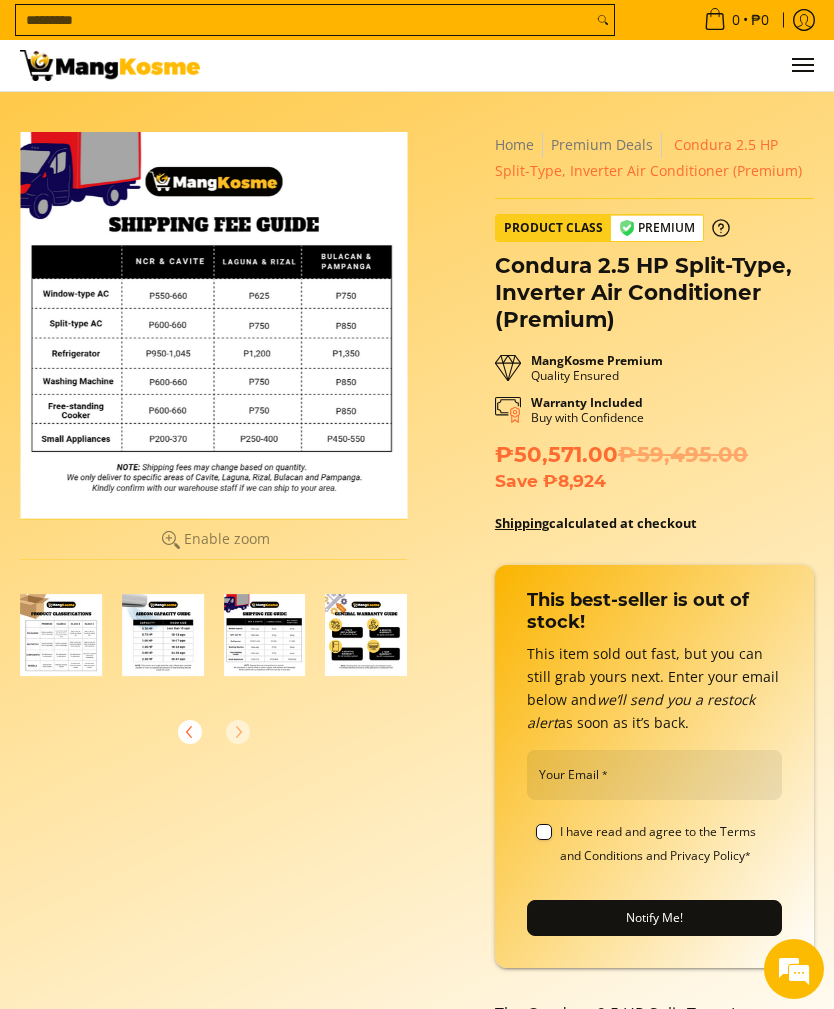 click at bounding box center [367, 635] 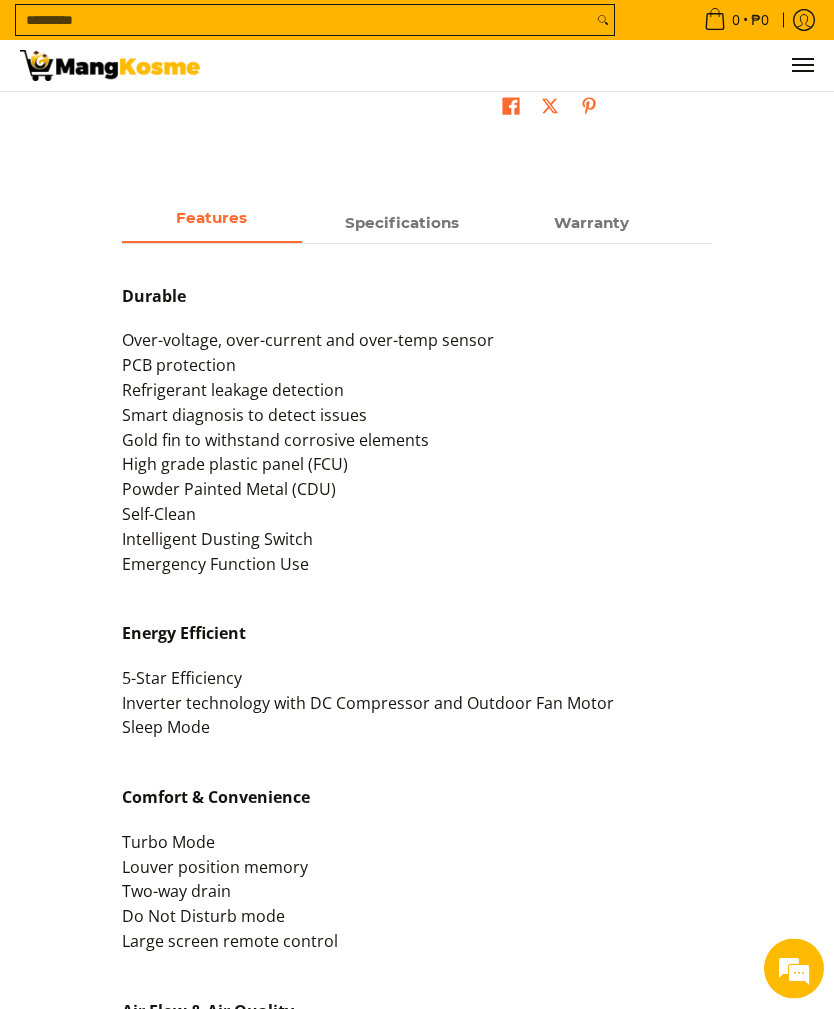 scroll, scrollTop: 1915, scrollLeft: 0, axis: vertical 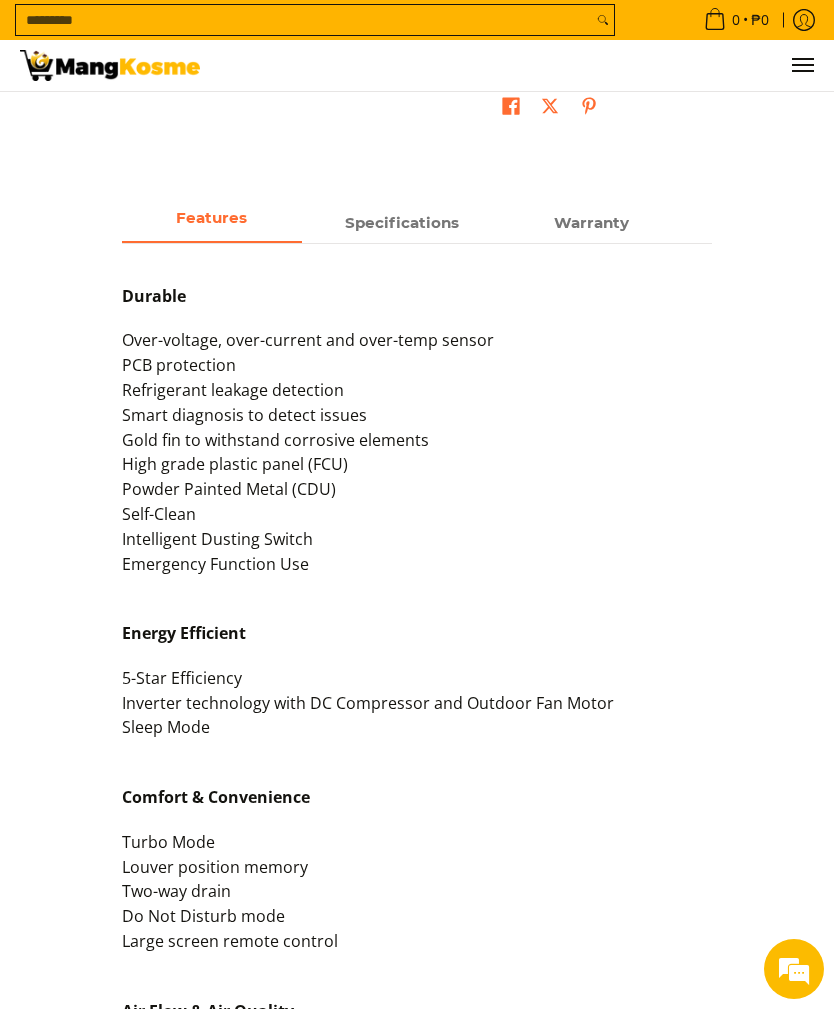click on "Specifications" at bounding box center (402, 222) 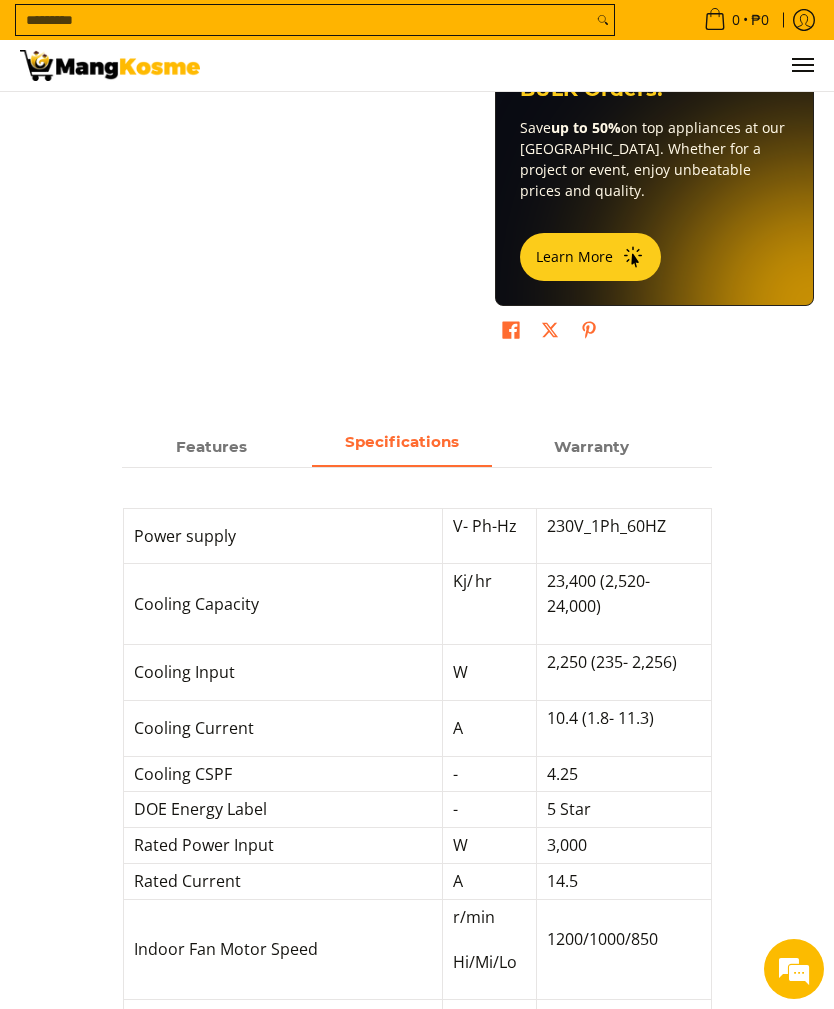 scroll, scrollTop: 1690, scrollLeft: 0, axis: vertical 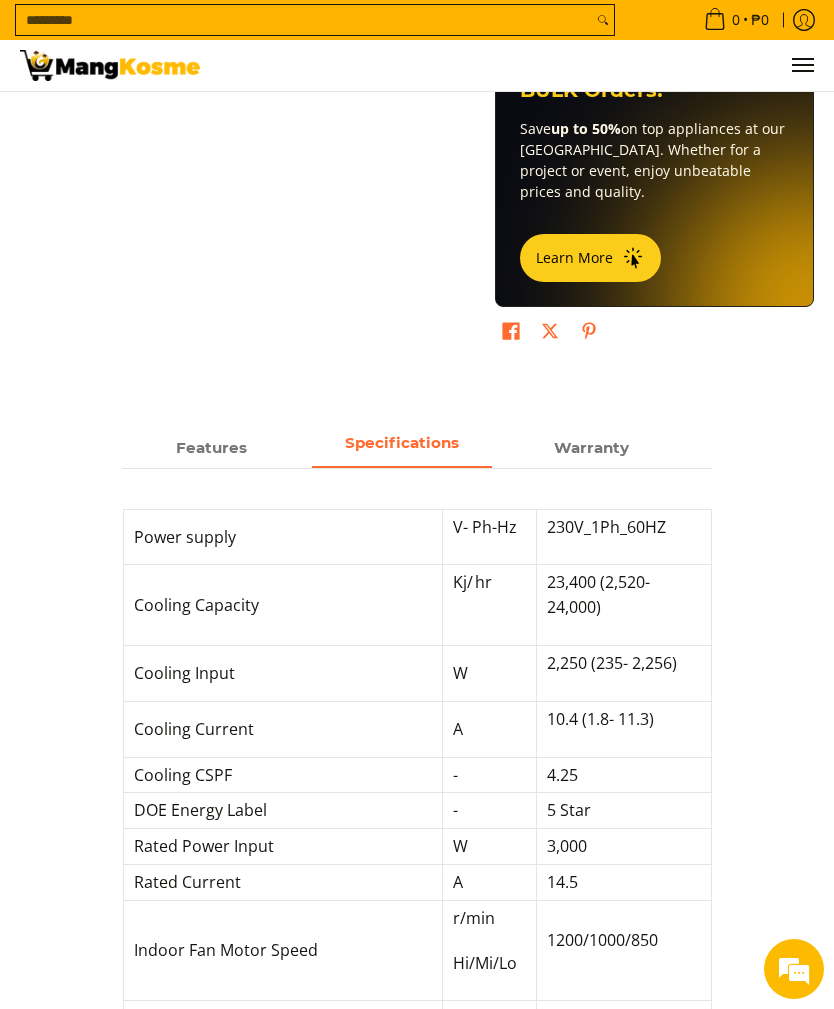 click on "Warranty" at bounding box center [591, 447] 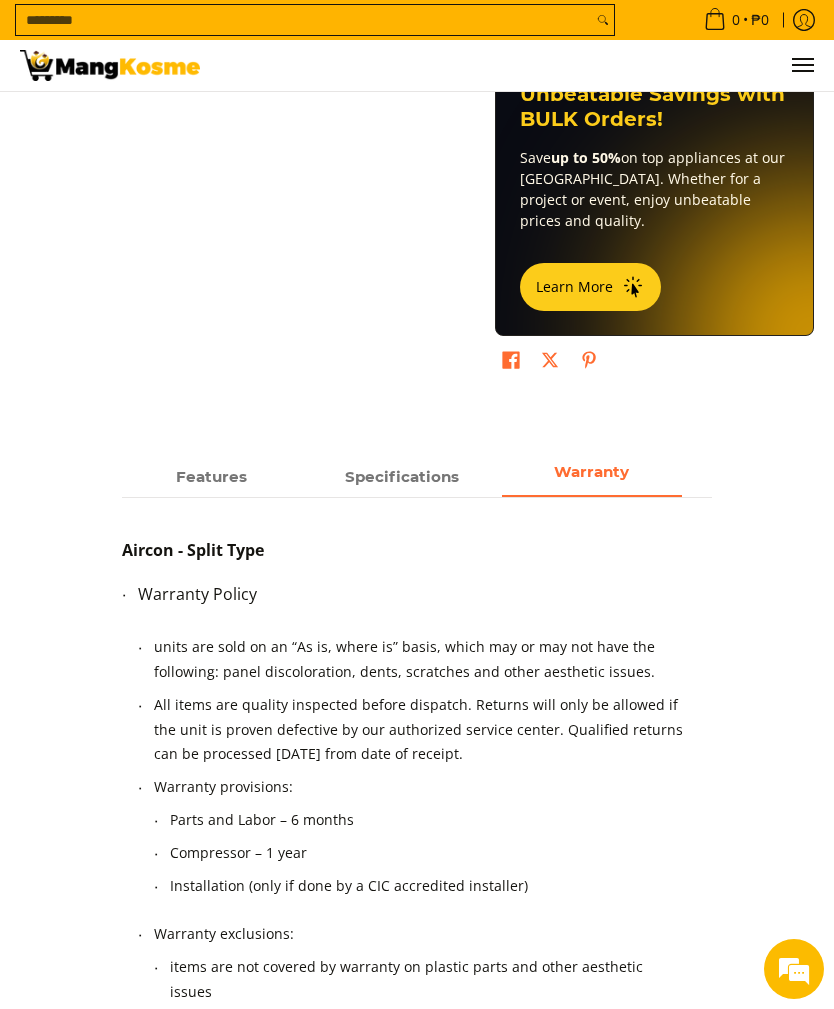 scroll, scrollTop: 1660, scrollLeft: 0, axis: vertical 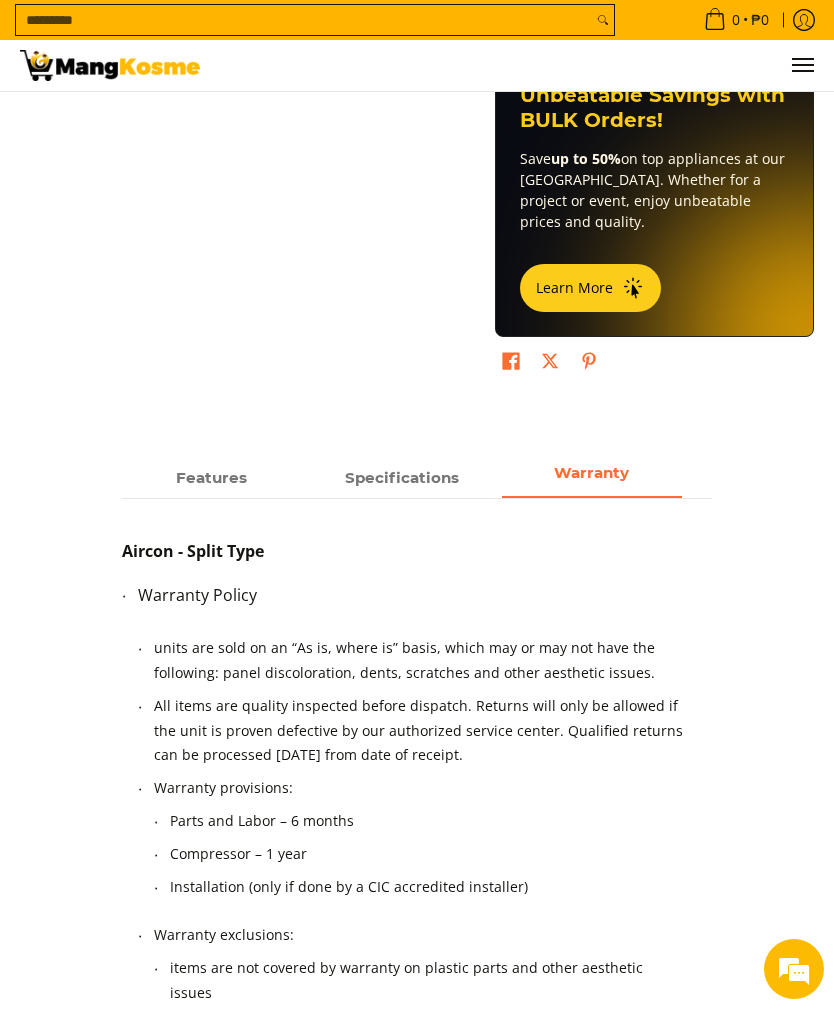 click on "Features" at bounding box center [211, 477] 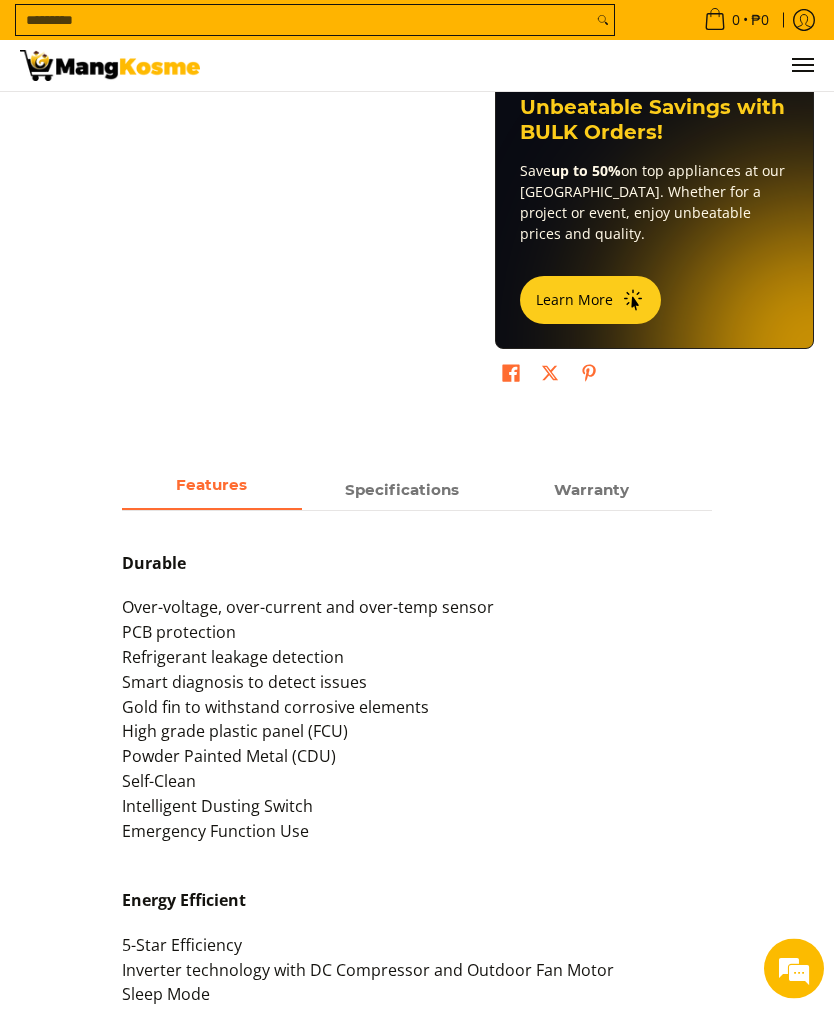 scroll, scrollTop: 1648, scrollLeft: 0, axis: vertical 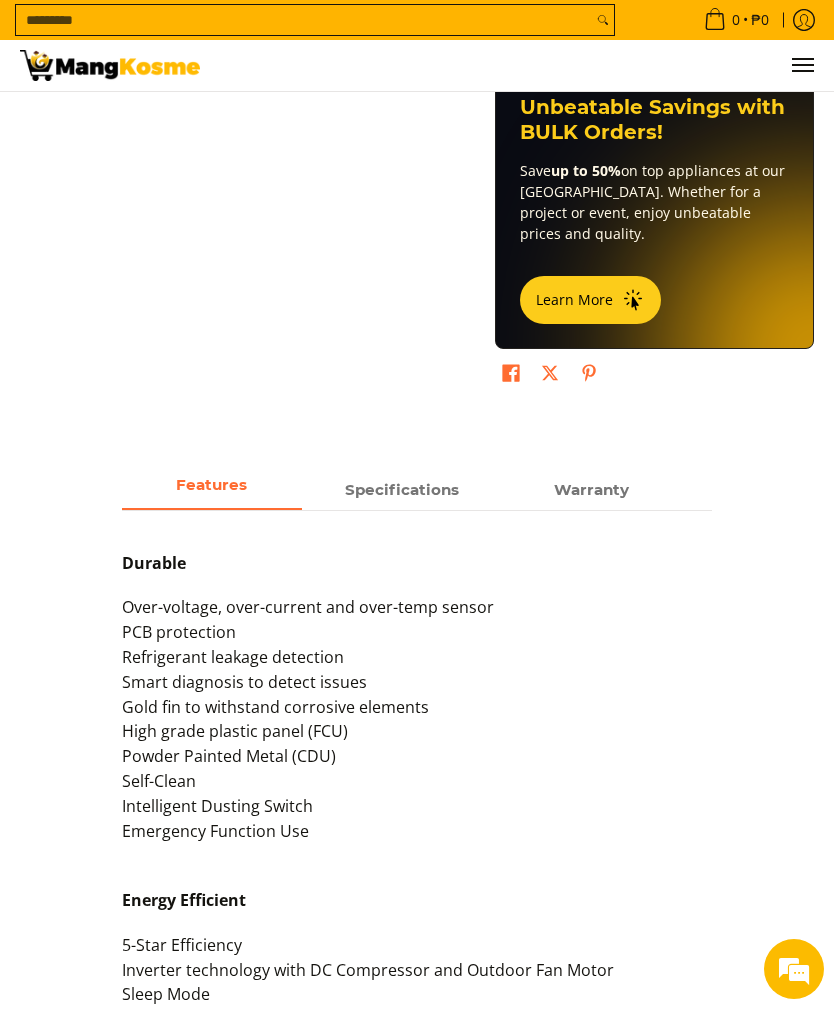 click on "Specifications" at bounding box center (402, 489) 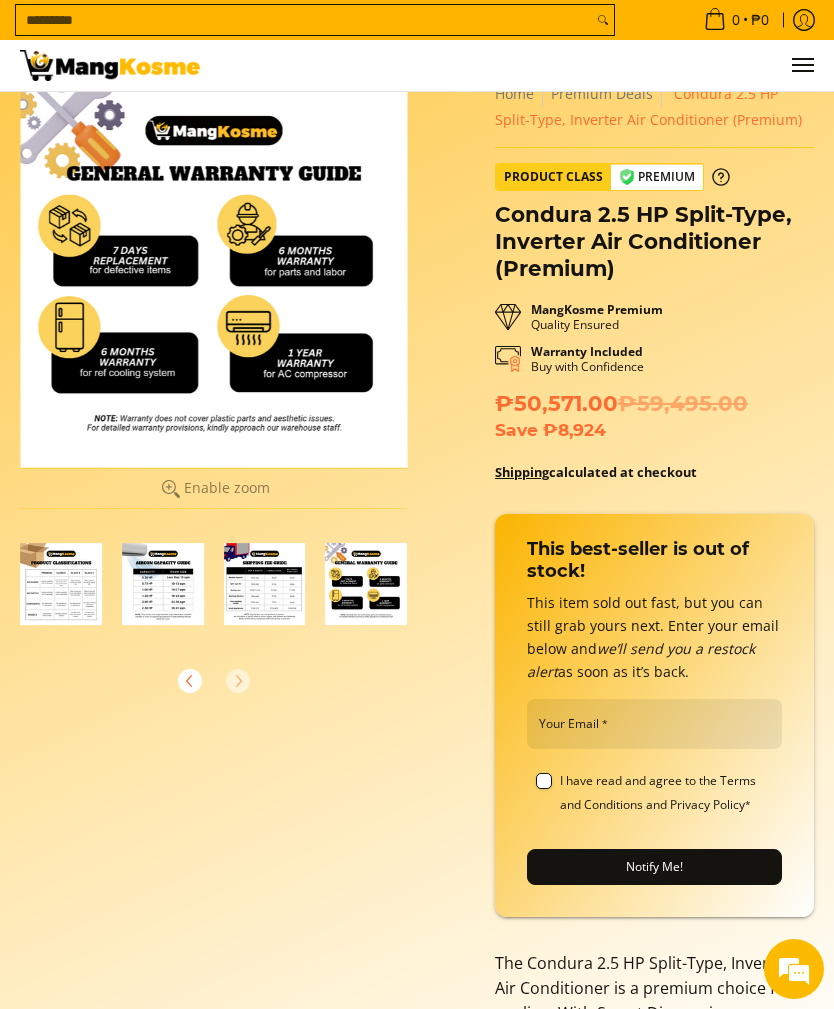 scroll, scrollTop: 0, scrollLeft: 0, axis: both 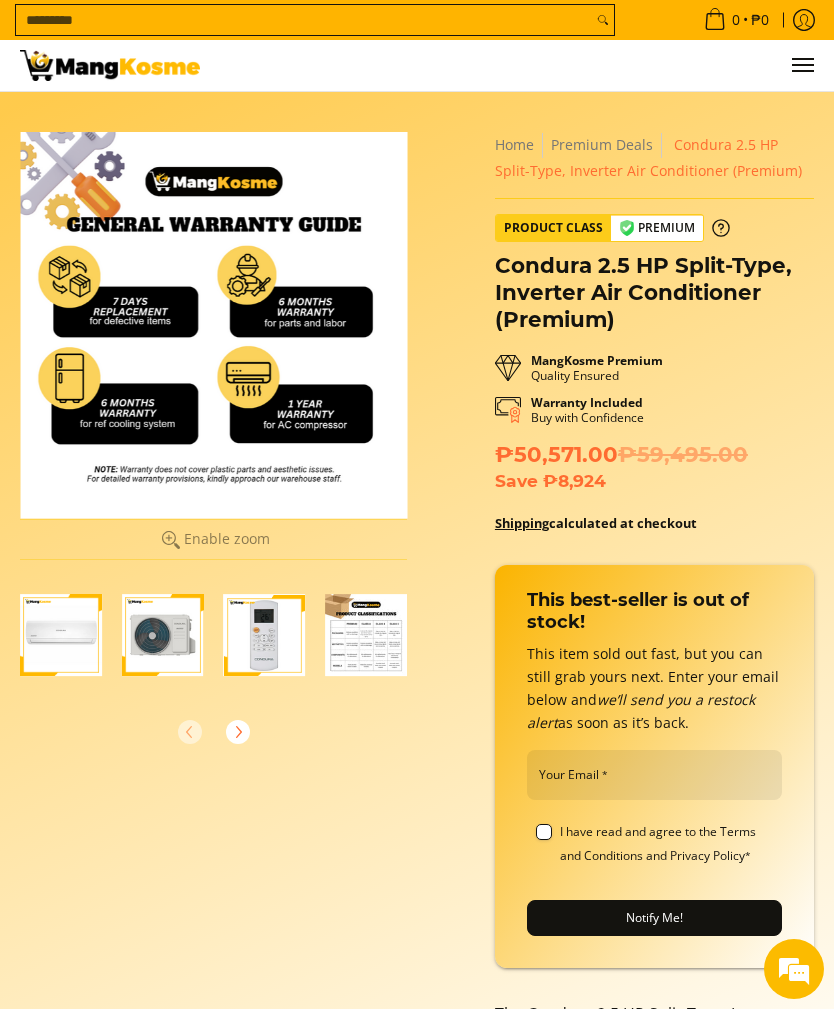 click at bounding box center (61, 635) 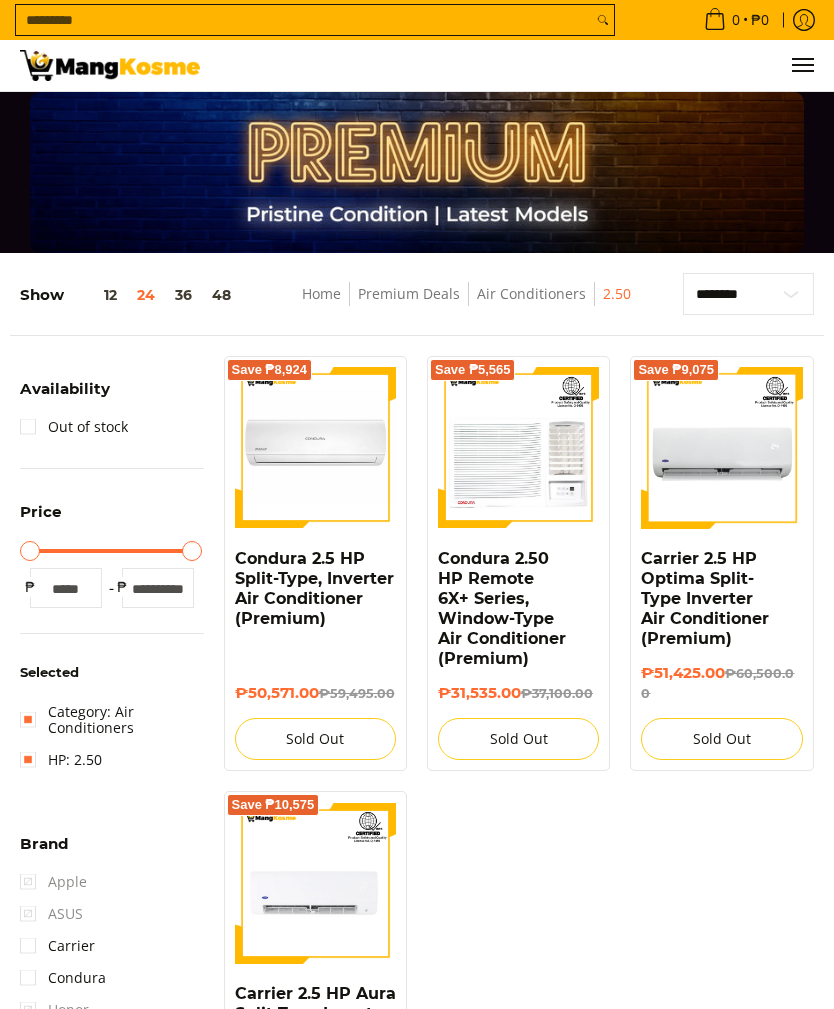 scroll, scrollTop: 187, scrollLeft: 0, axis: vertical 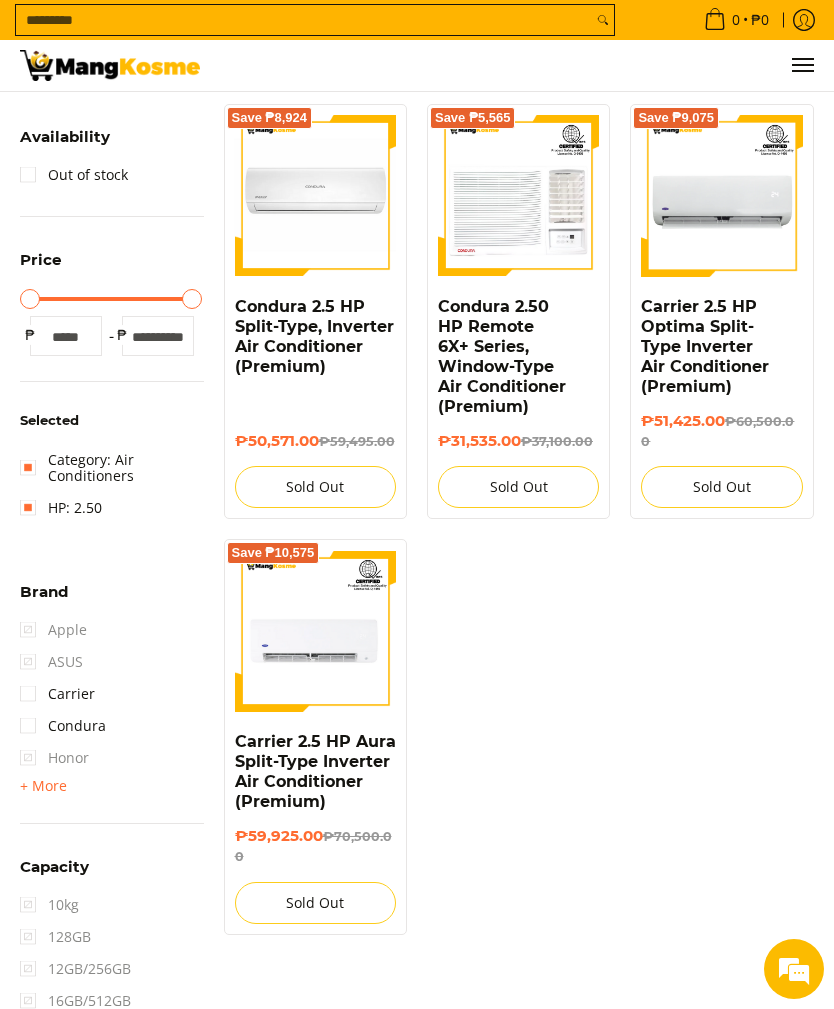 click on "Carrier 2.5 HP Aura Split-Type Inverter Air Conditioner (Premium)" at bounding box center [315, 771] 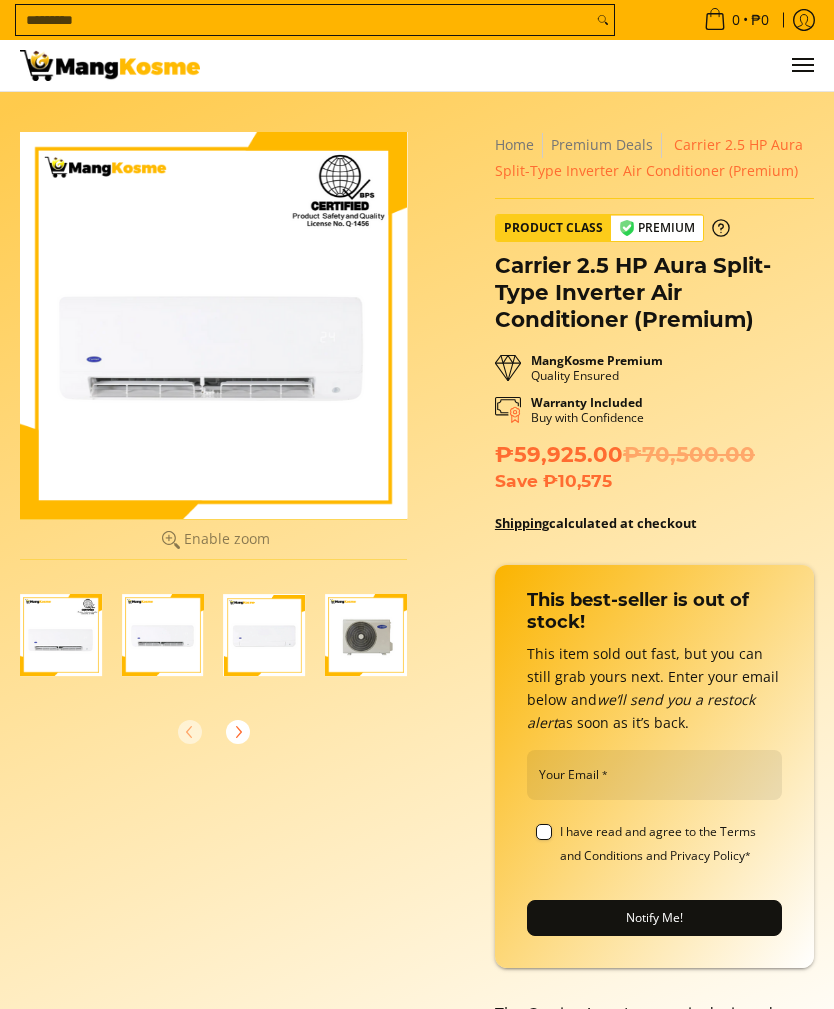 scroll, scrollTop: 0, scrollLeft: 0, axis: both 